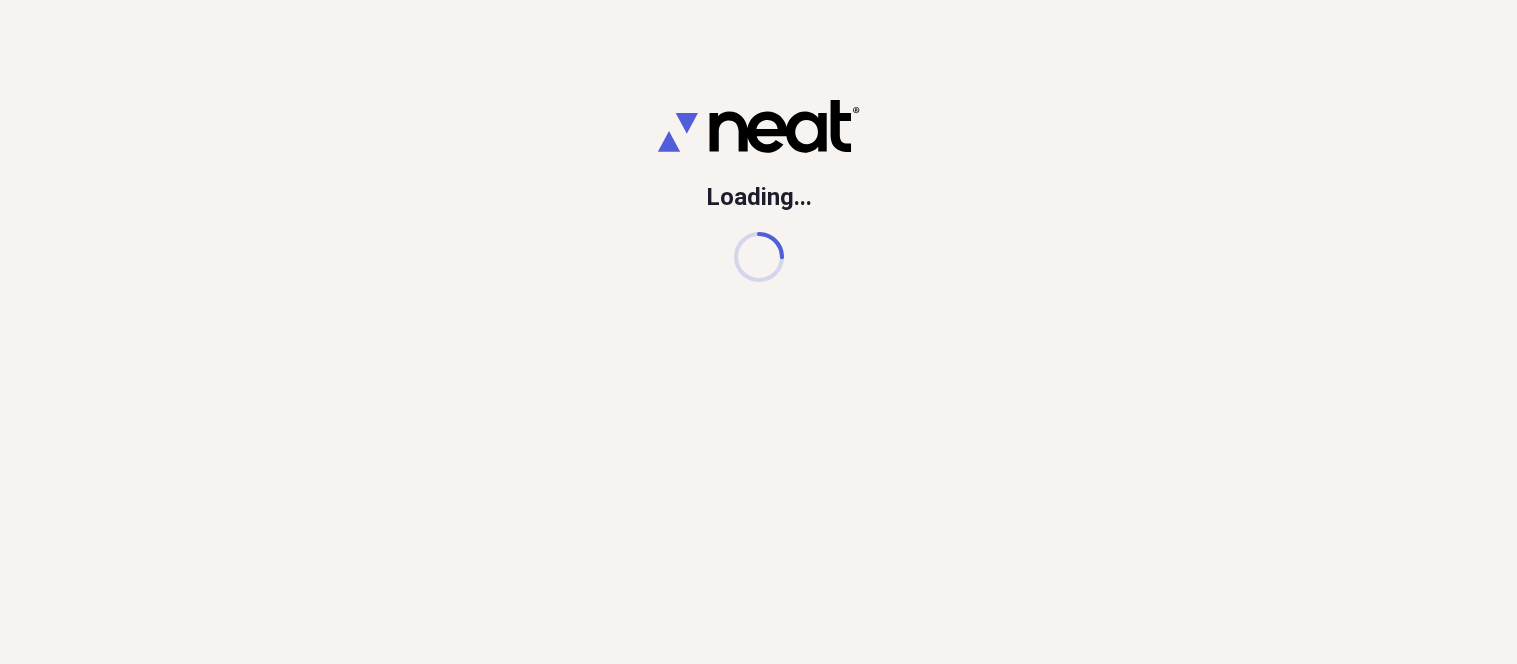 scroll, scrollTop: 0, scrollLeft: 0, axis: both 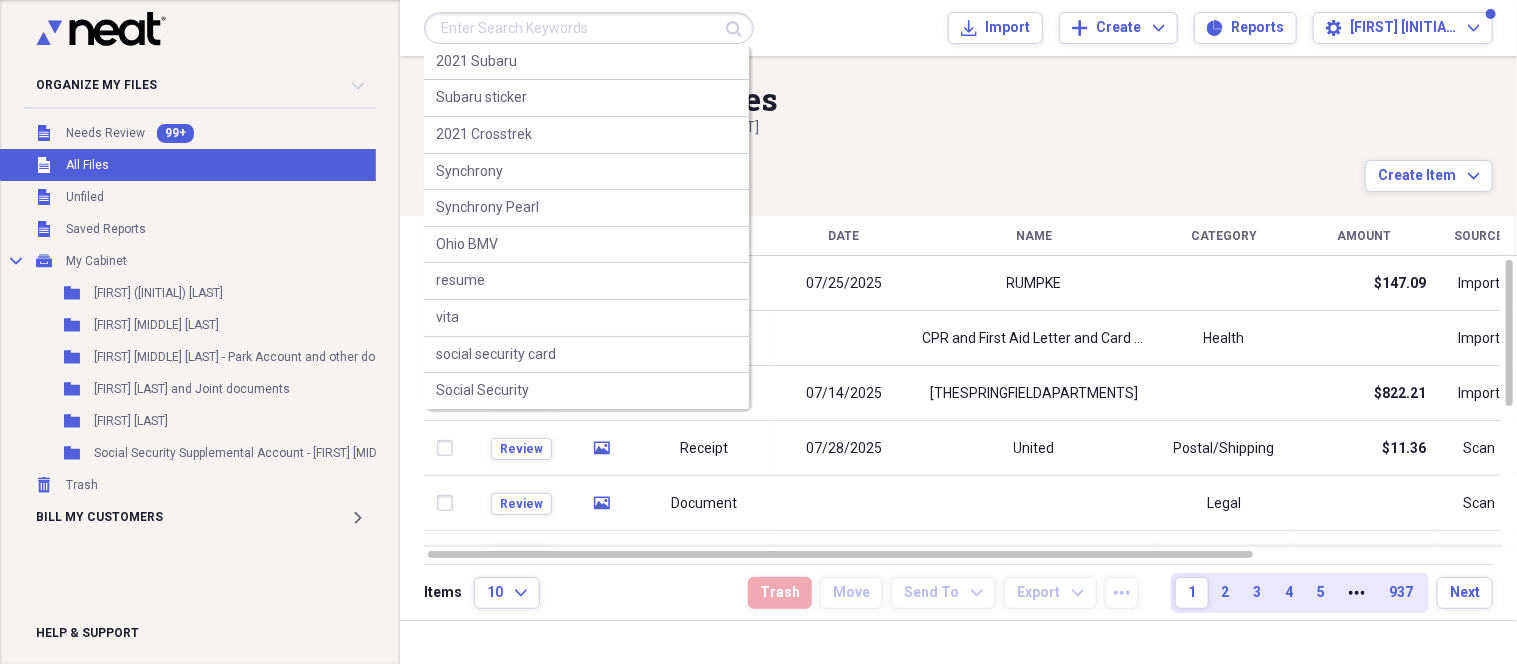 click at bounding box center (589, 28) 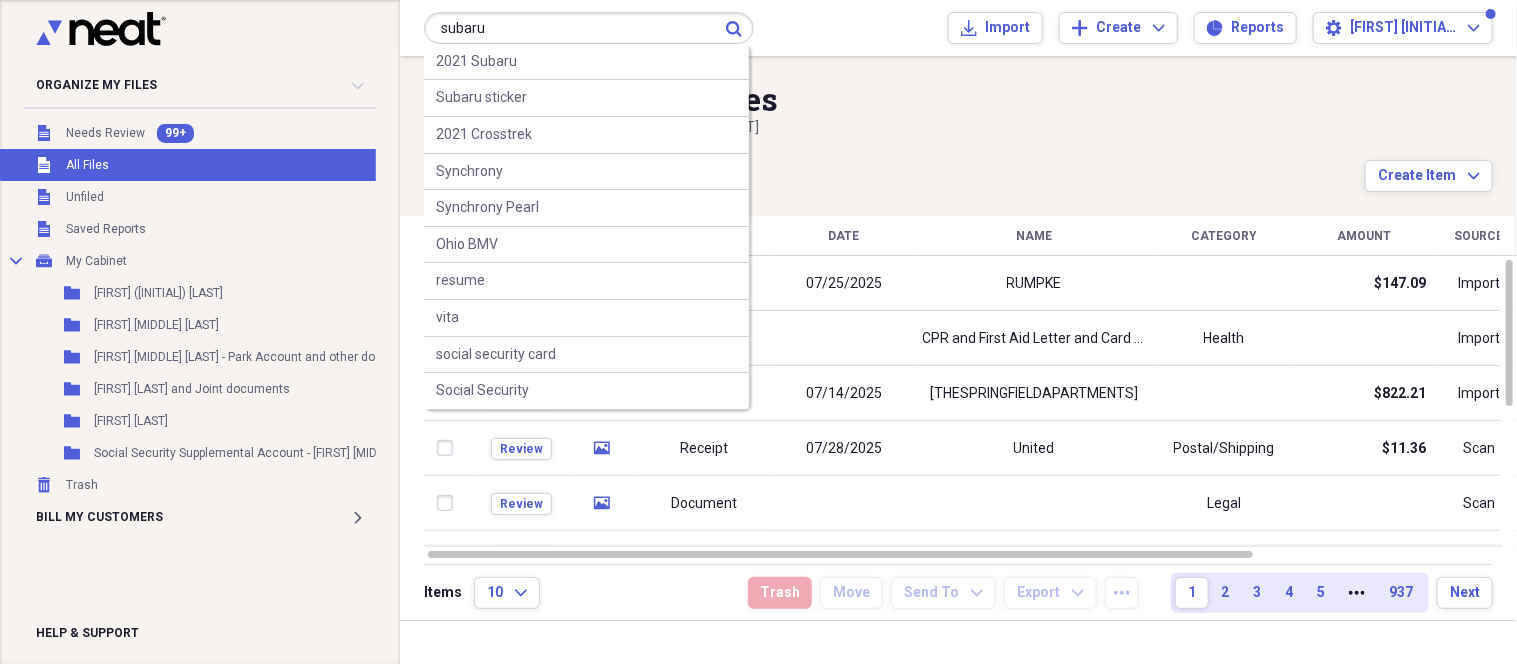 type on "subaru" 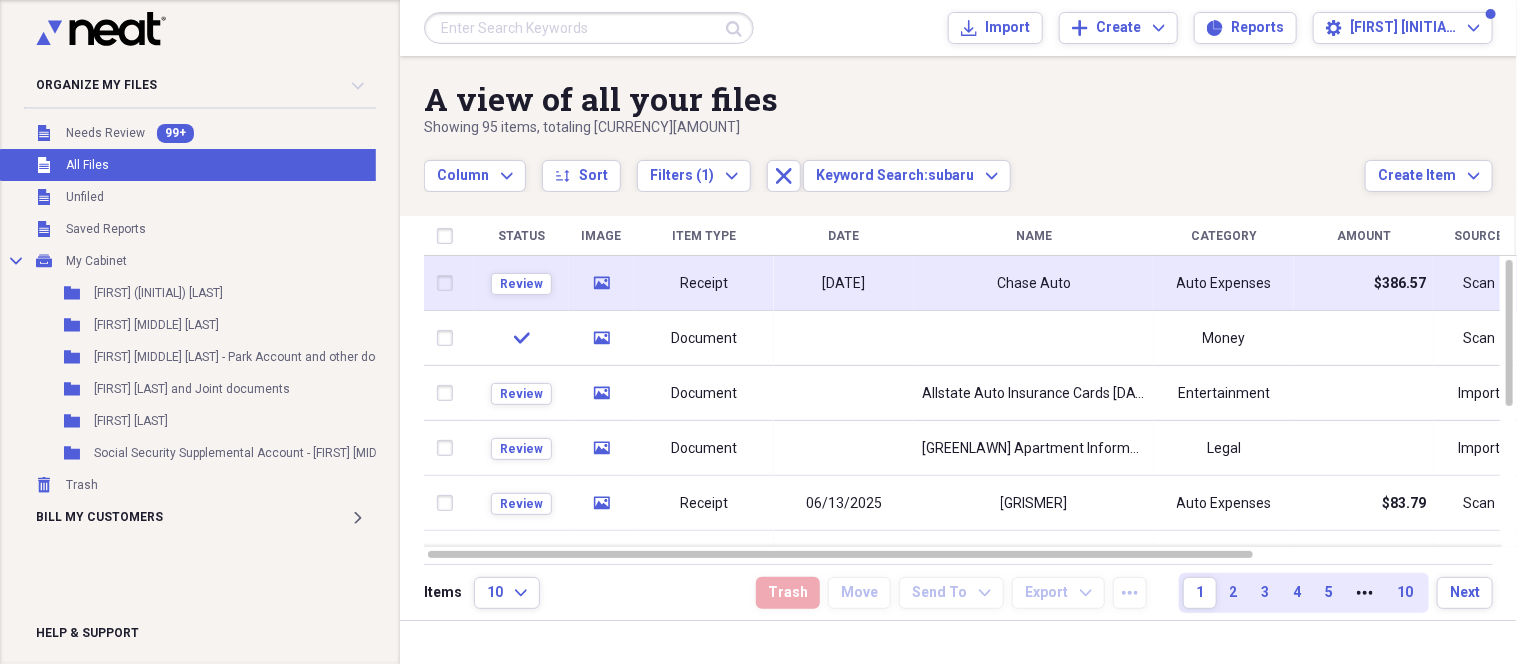click on "[DATE]" at bounding box center (844, 284) 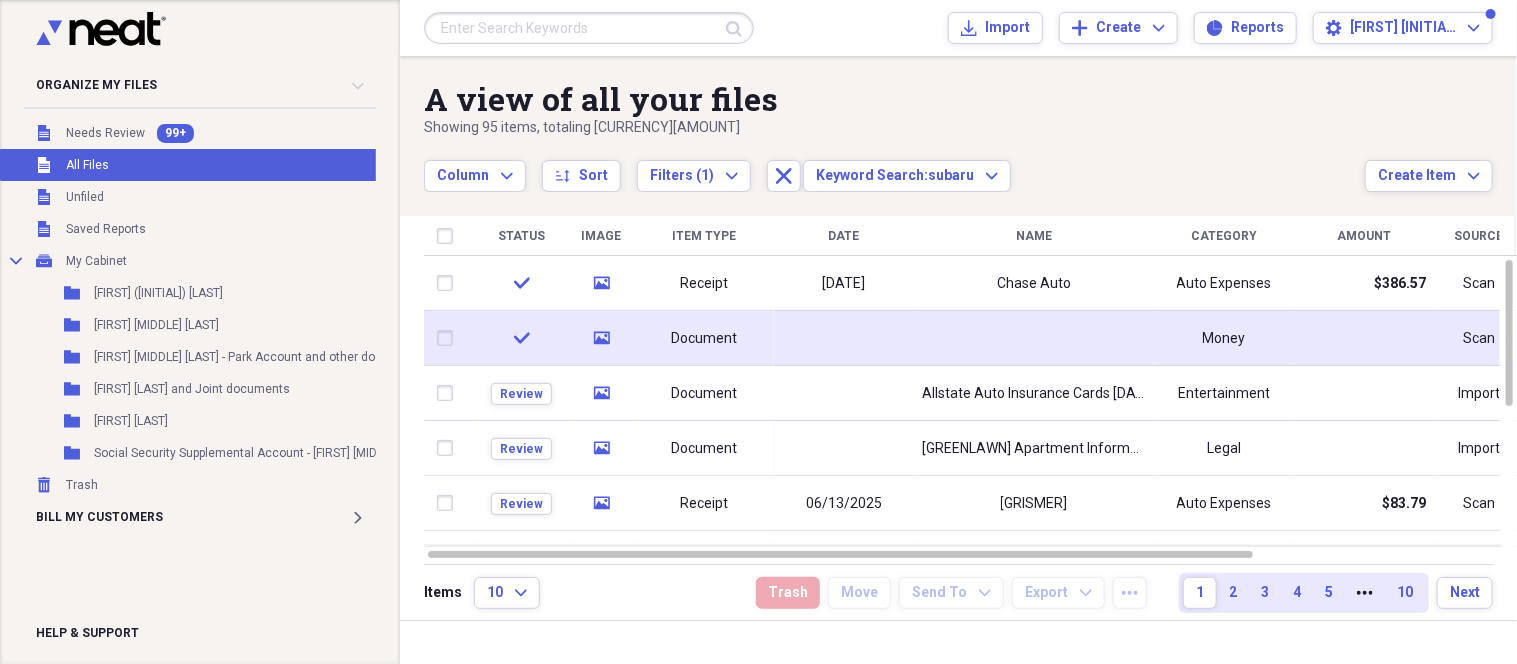 click at bounding box center [1034, 338] 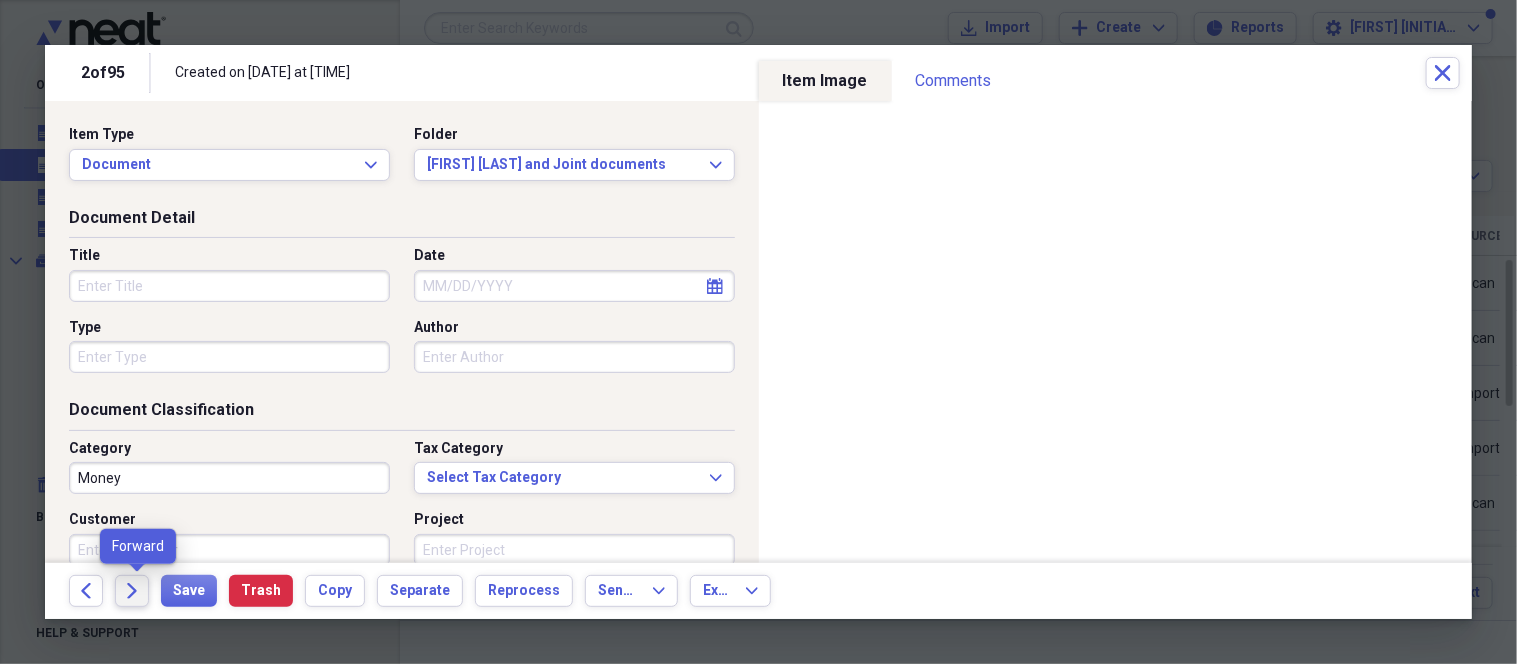 click on "Forward" 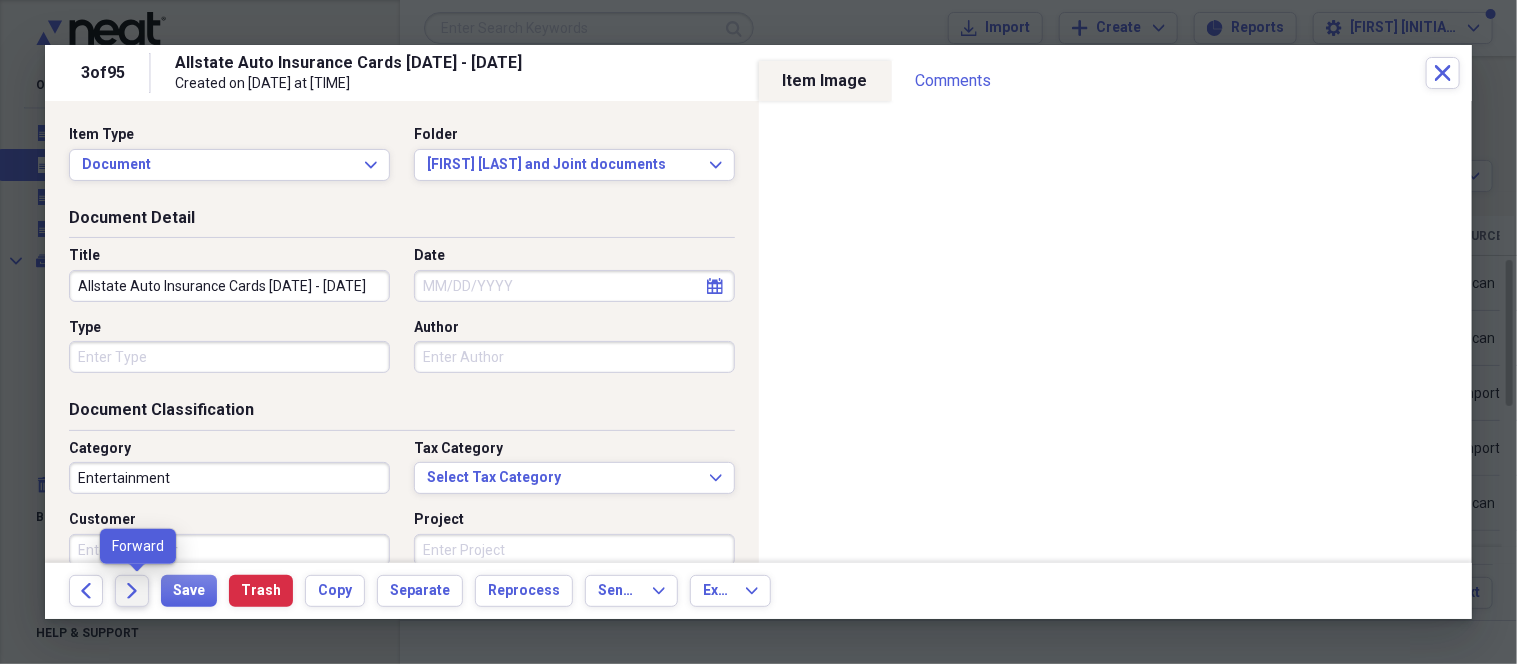 click on "Forward" 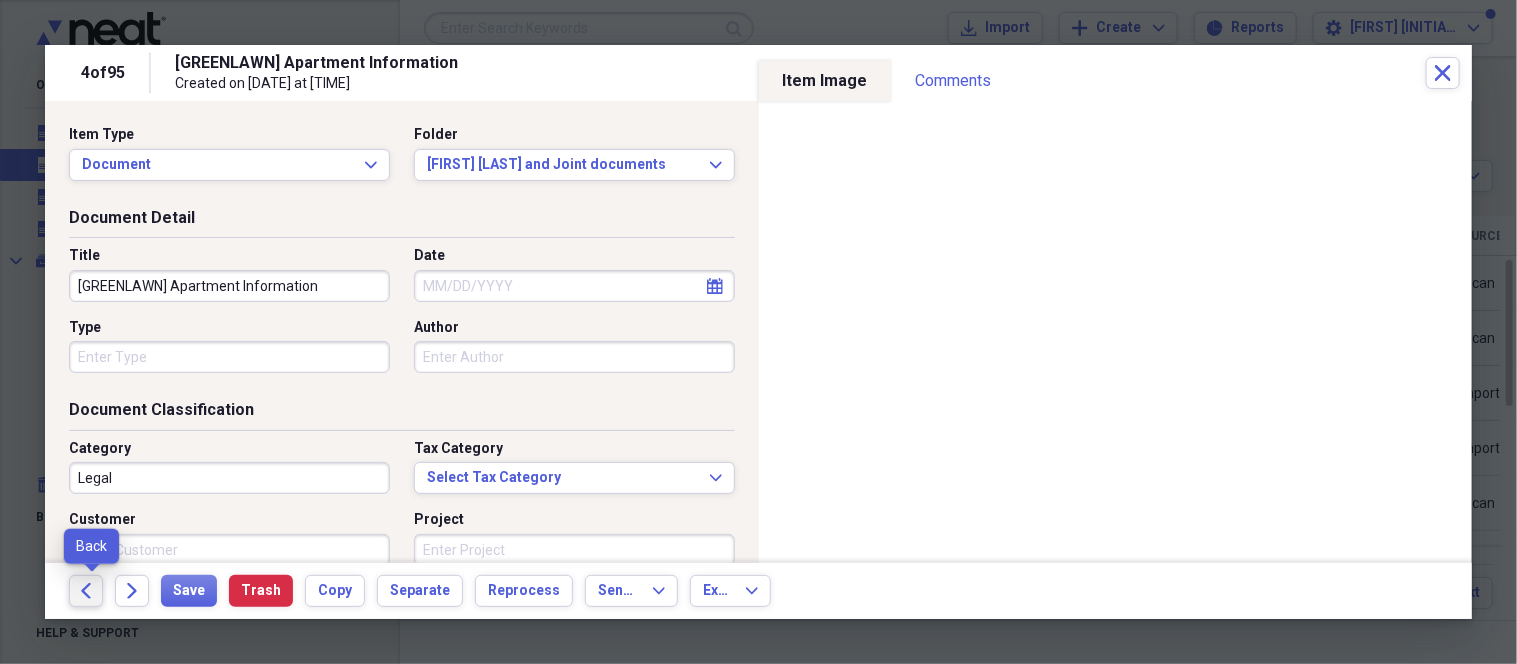 click on "Back" at bounding box center (86, 591) 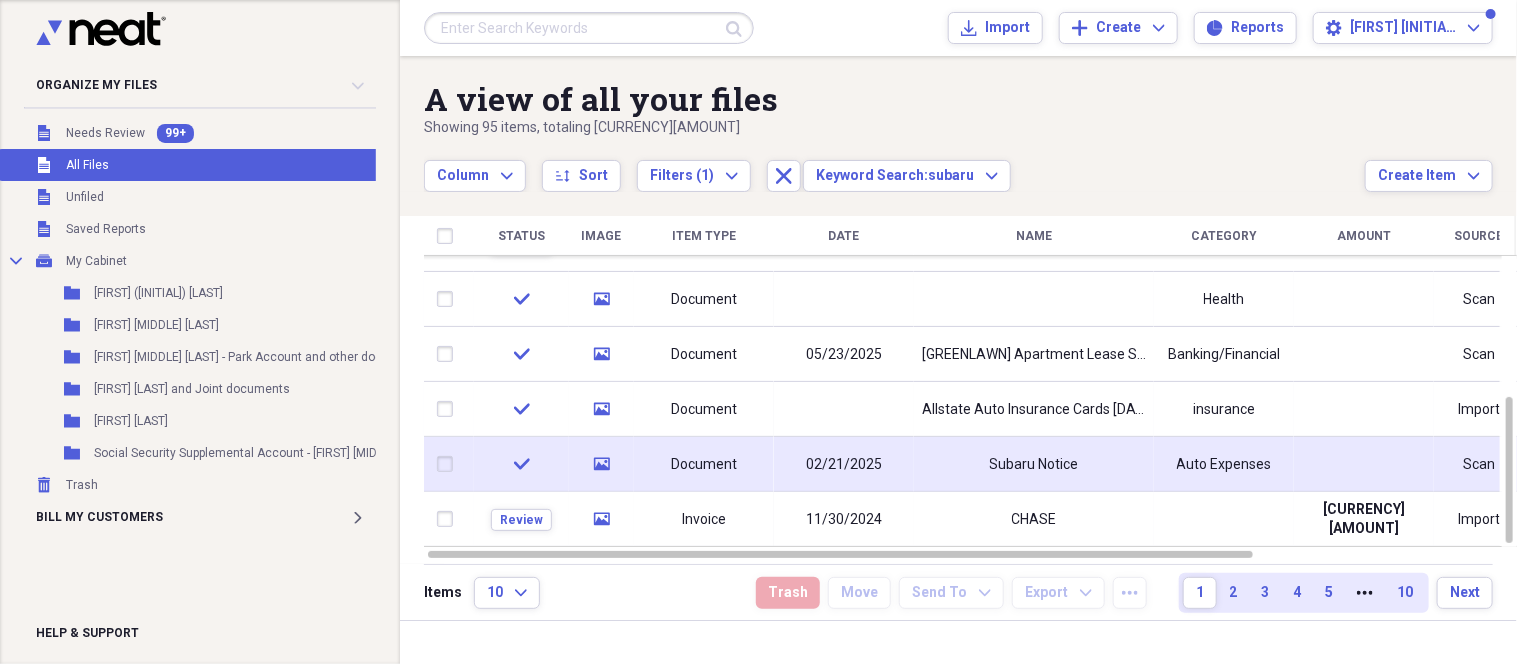 click on "02/21/2025" at bounding box center (844, 465) 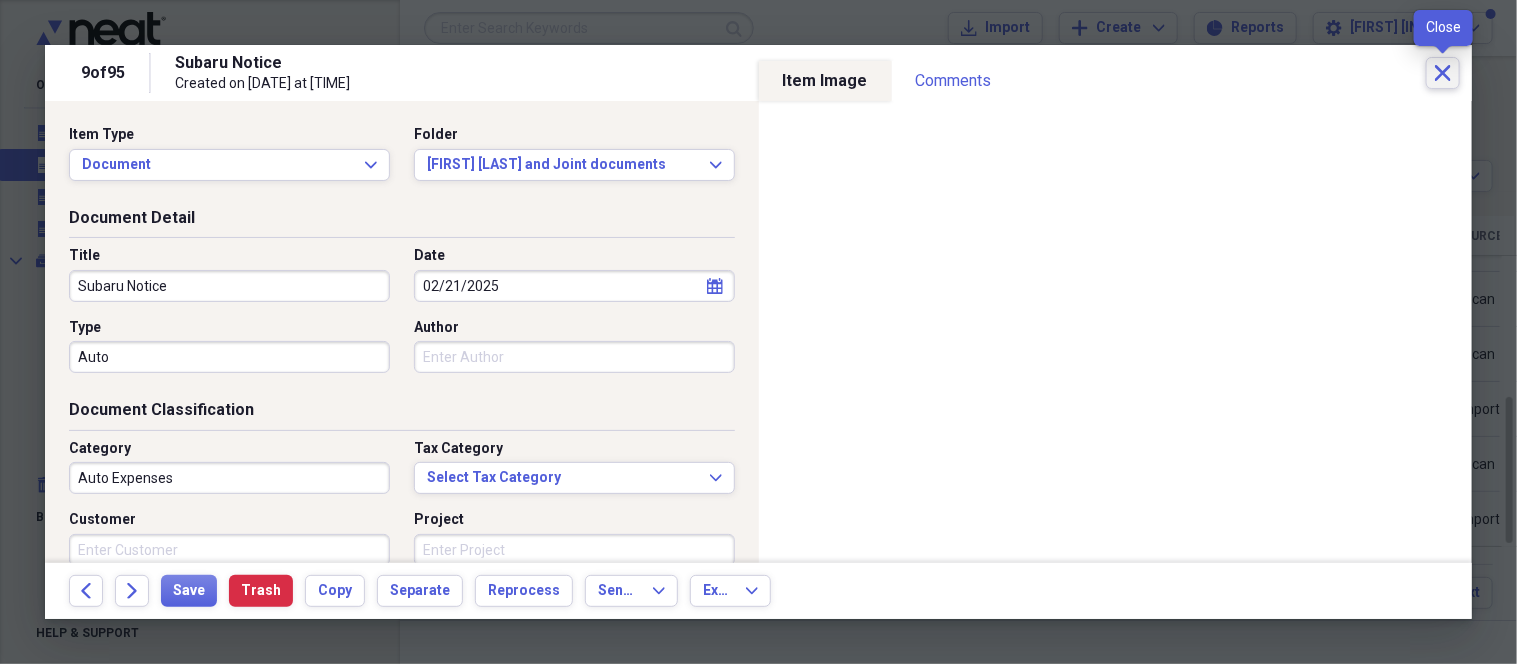 click on "Close" 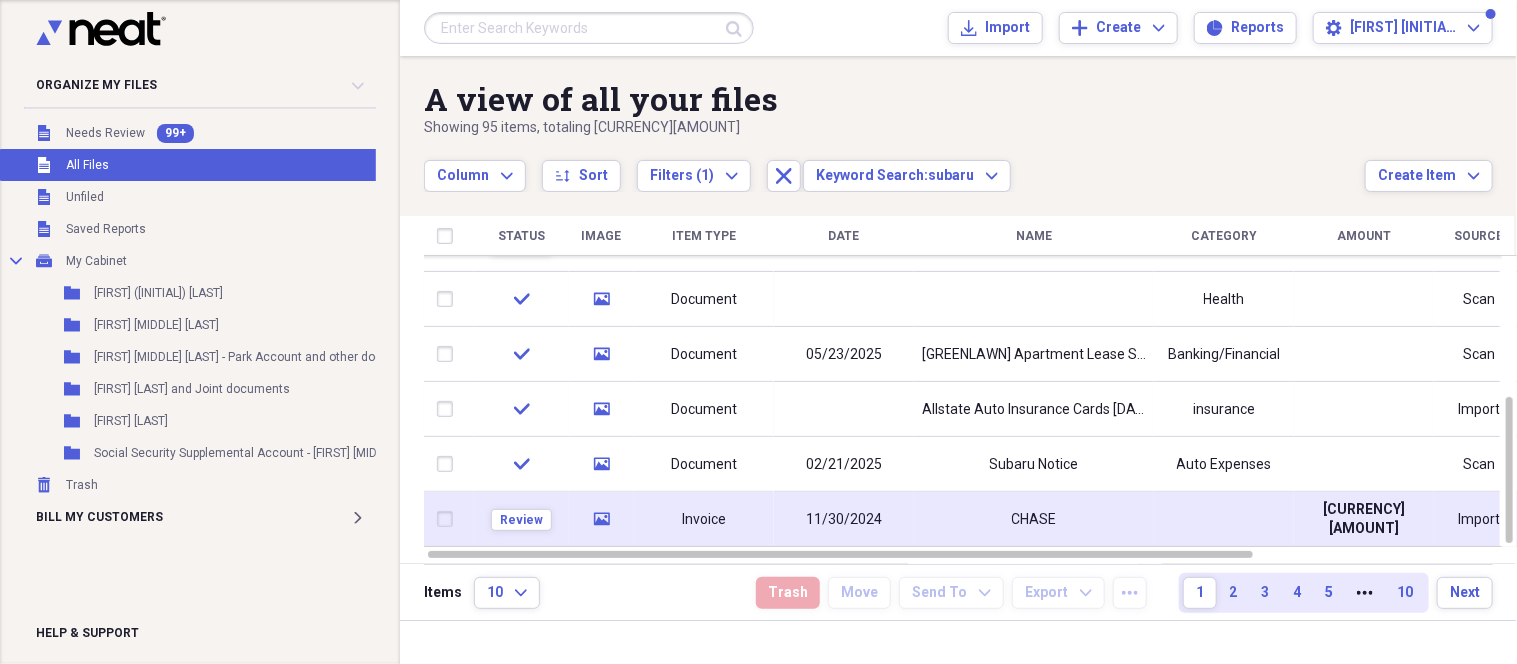 click on "11/30/2024" at bounding box center (844, 520) 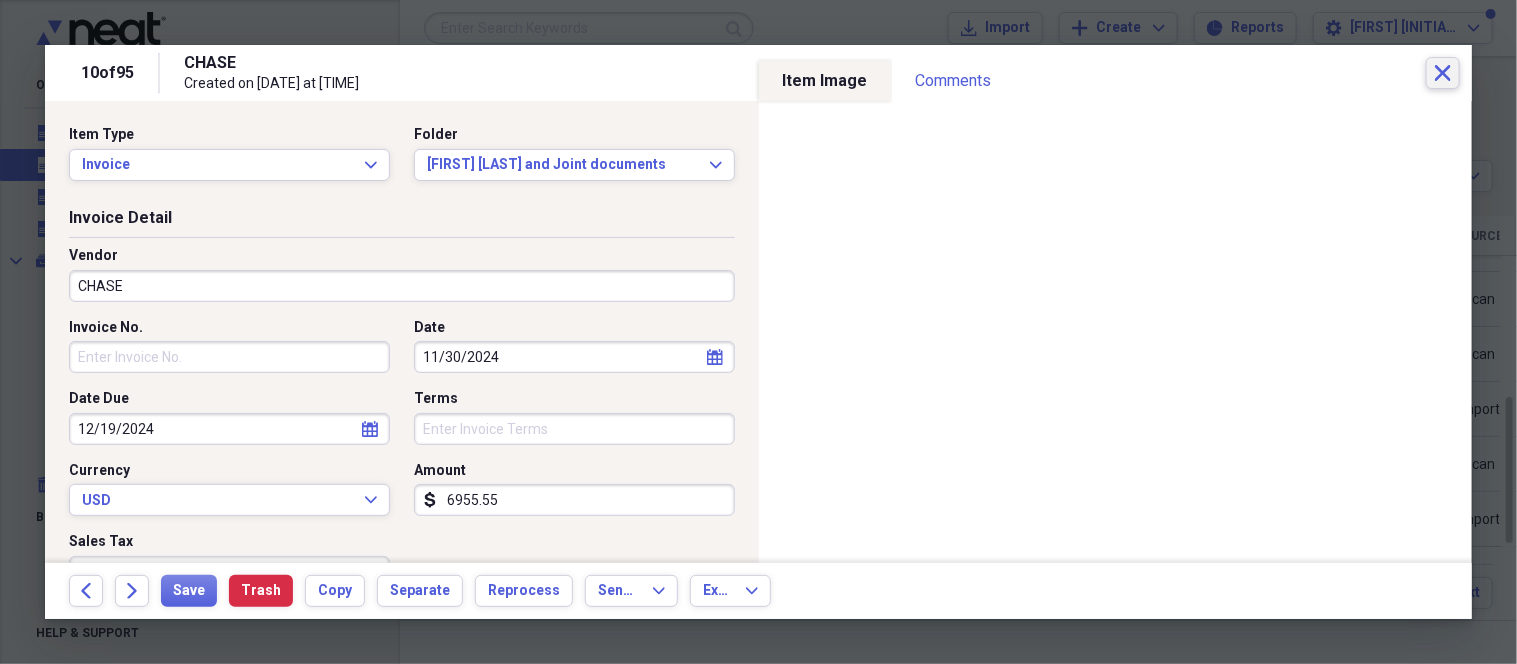 click on "Close" 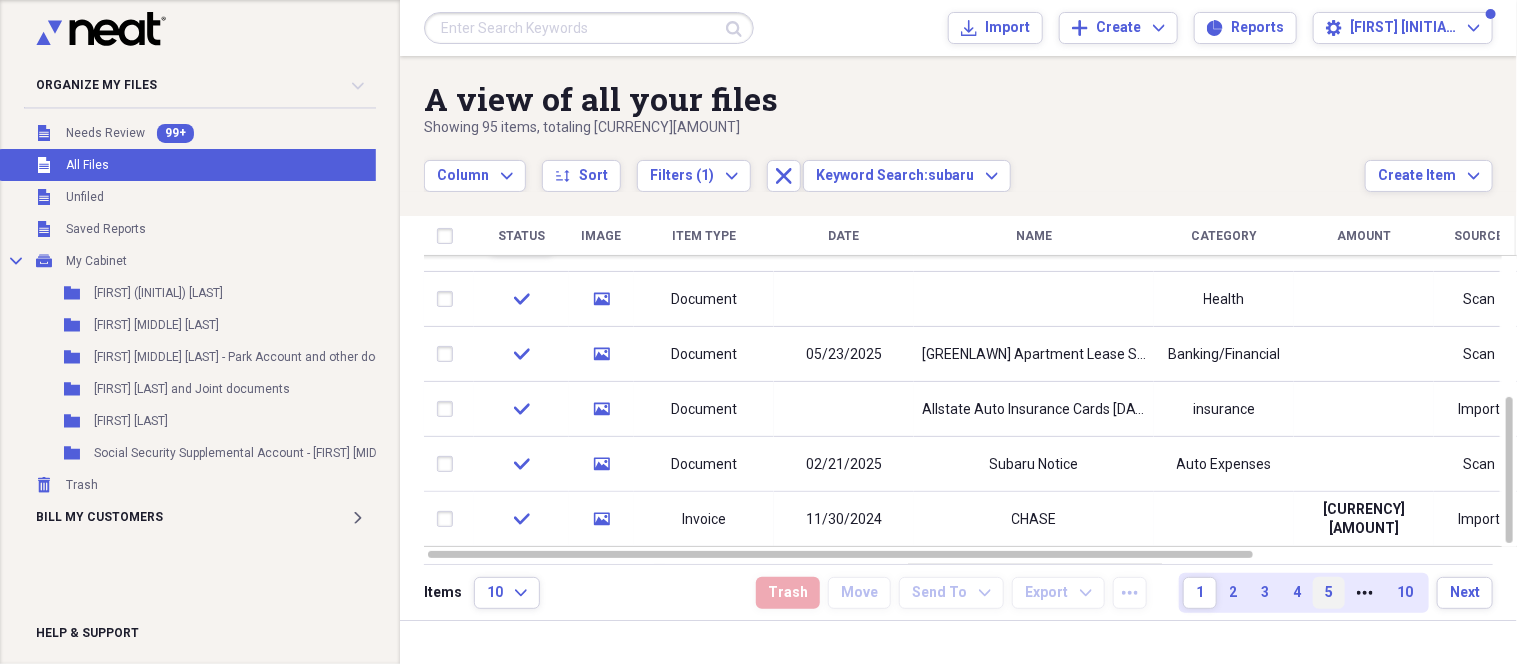 click on "5" at bounding box center (1329, 593) 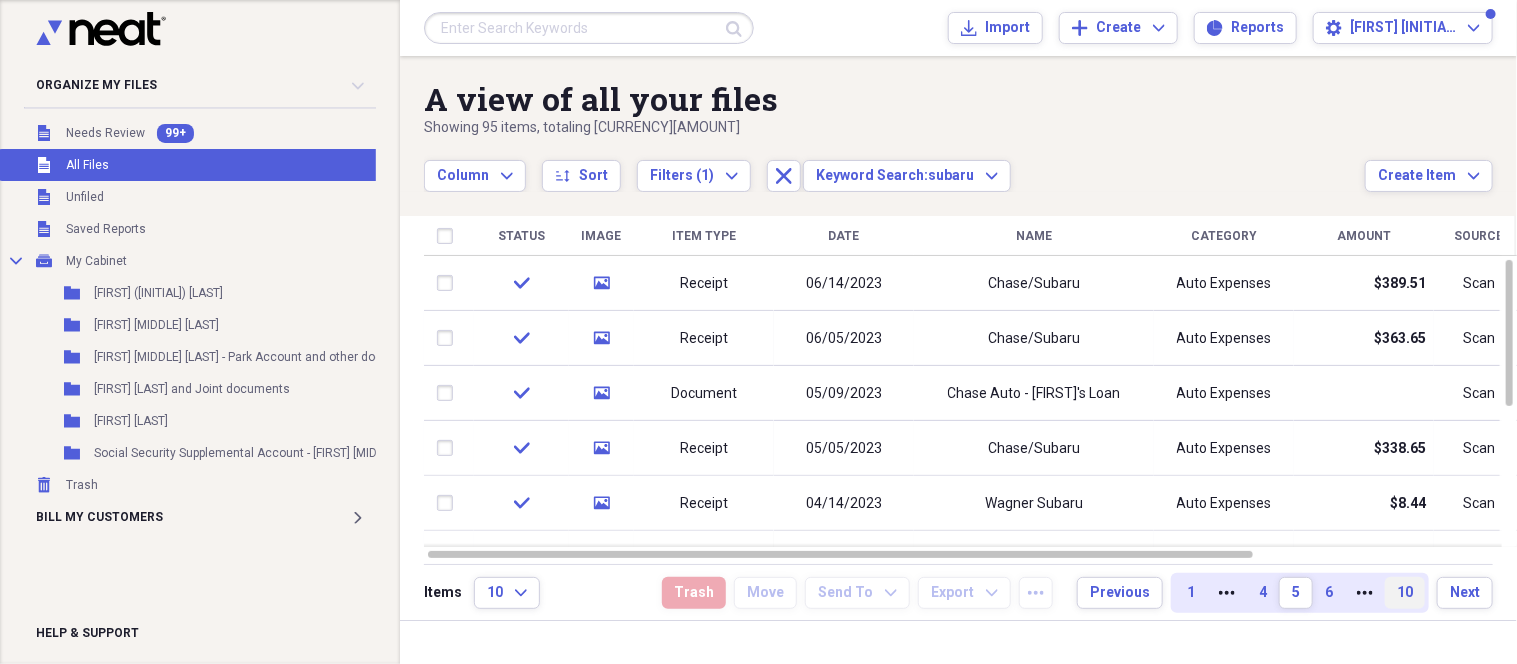 click on "10" at bounding box center (1405, 593) 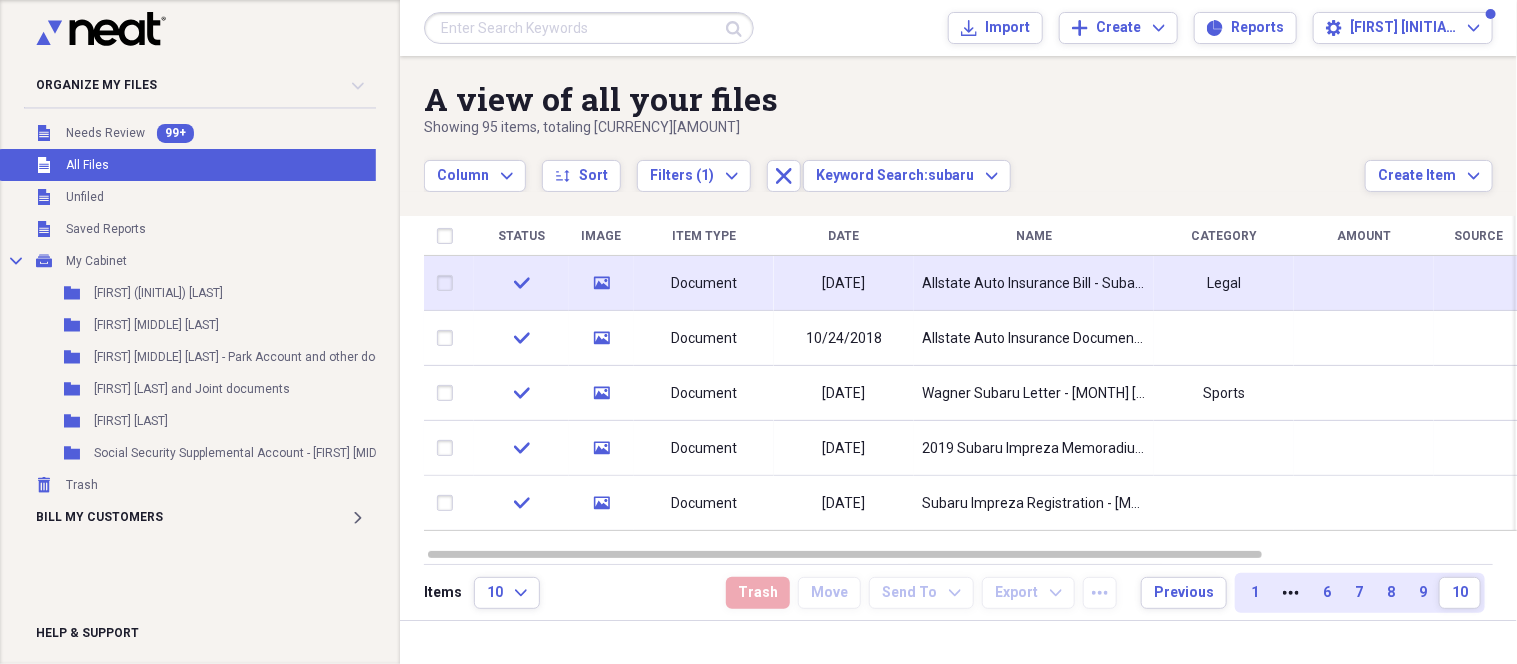 click on "Allstate Auto Insurance Bill - Subaru Impreza - [MONTH] [YEAR]" at bounding box center (1034, 284) 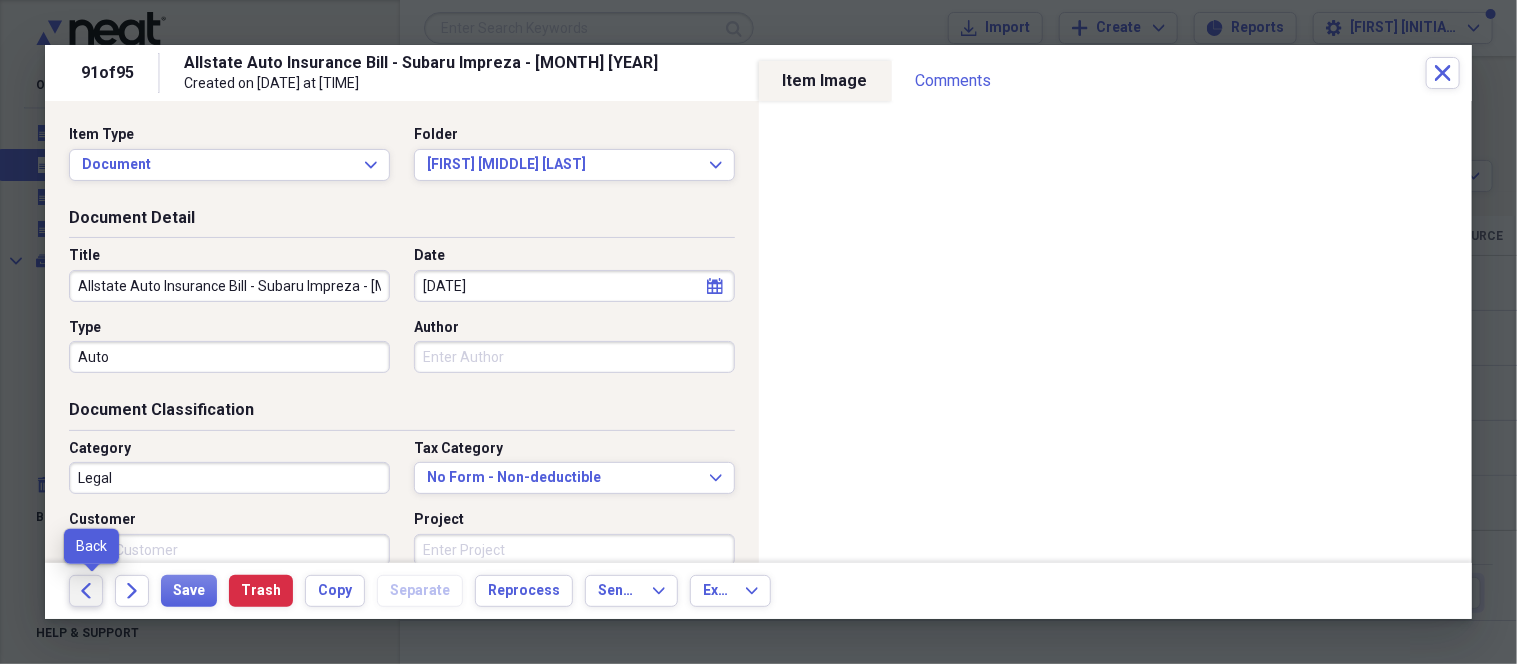 click on "Back" 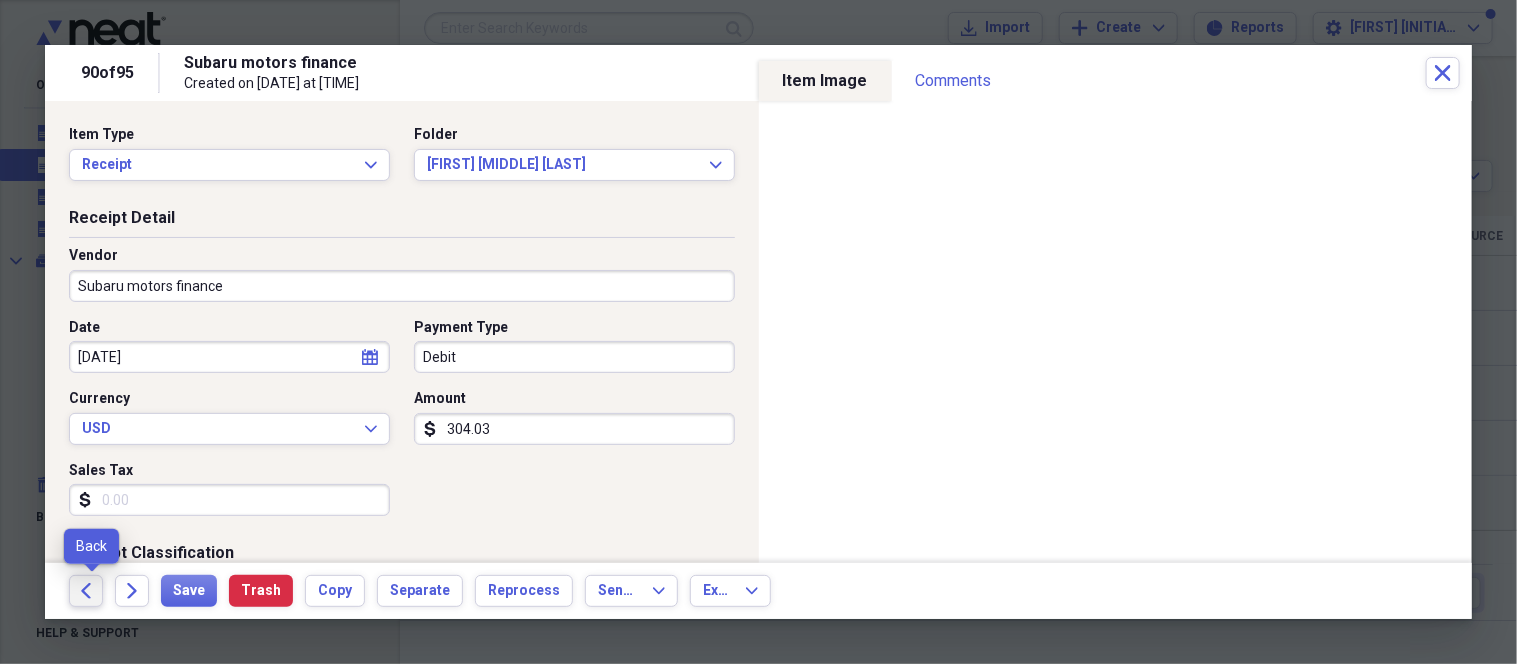 click on "Back" at bounding box center [86, 591] 